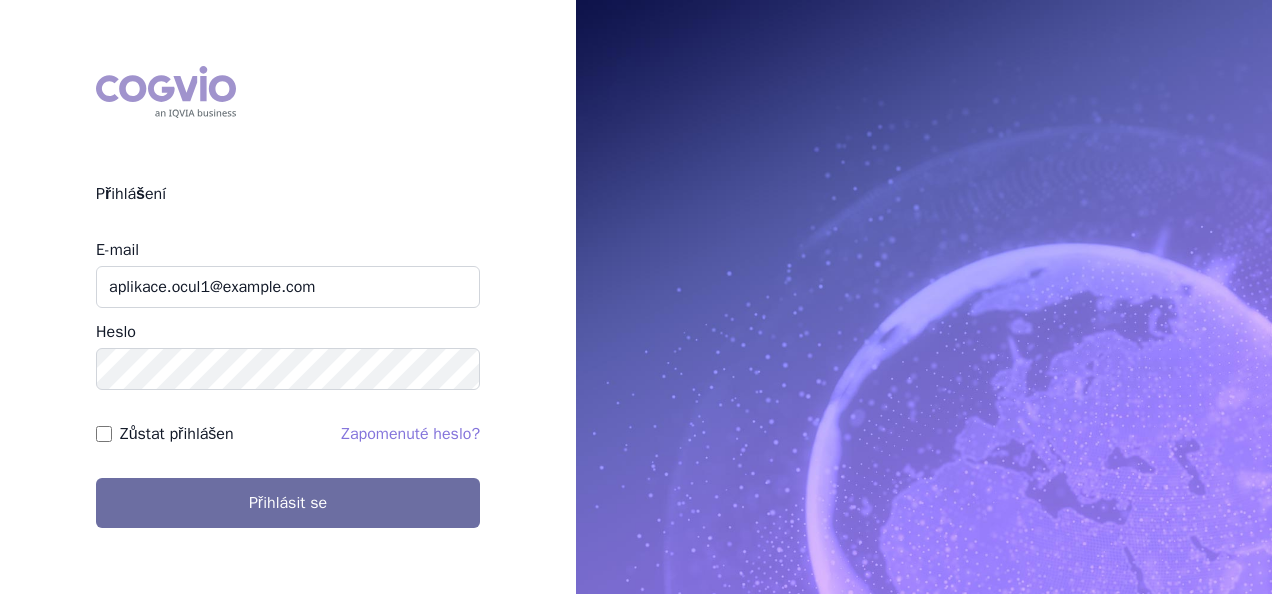 scroll, scrollTop: 0, scrollLeft: 0, axis: both 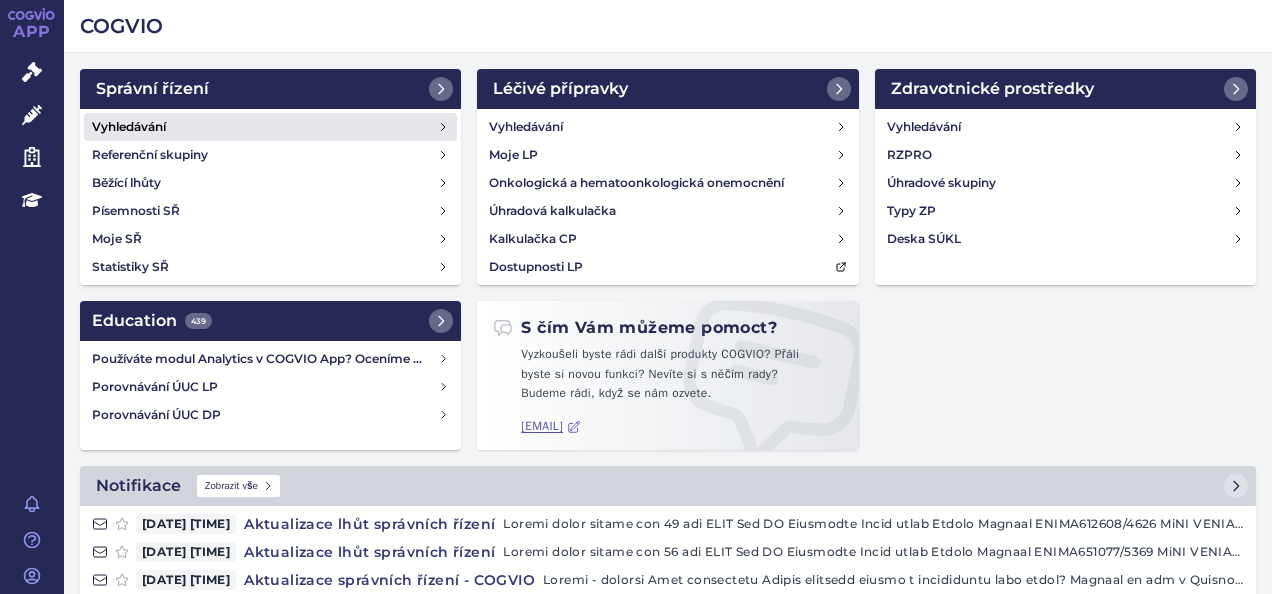 click on "Vyhledávání" at bounding box center [270, 127] 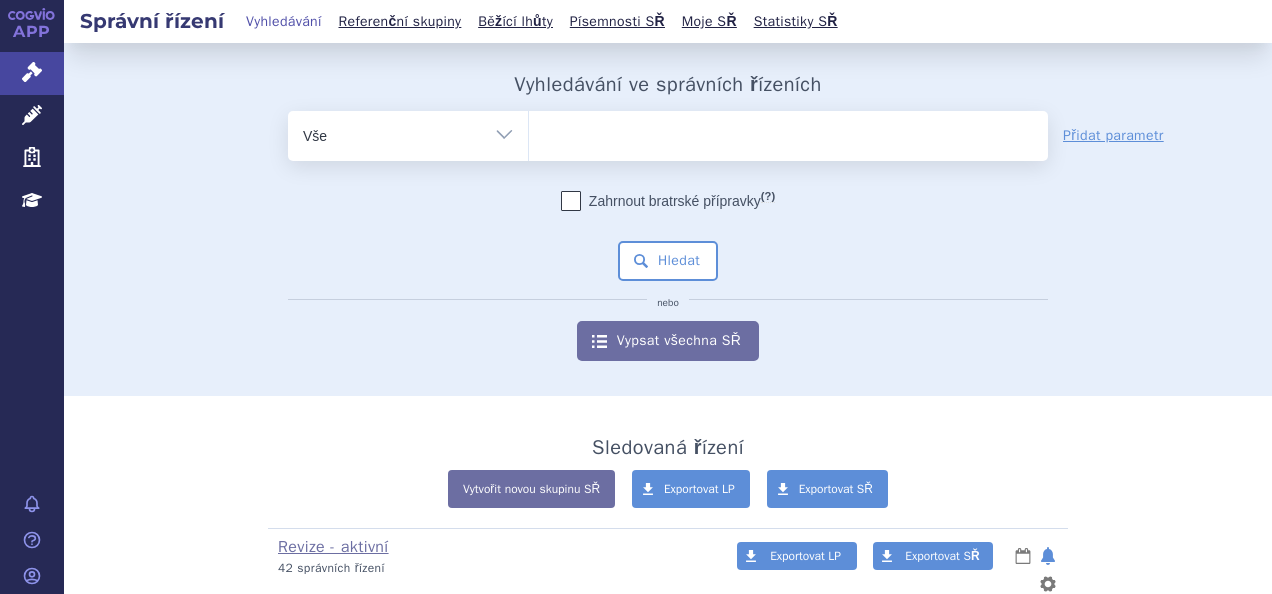 scroll, scrollTop: 0, scrollLeft: 0, axis: both 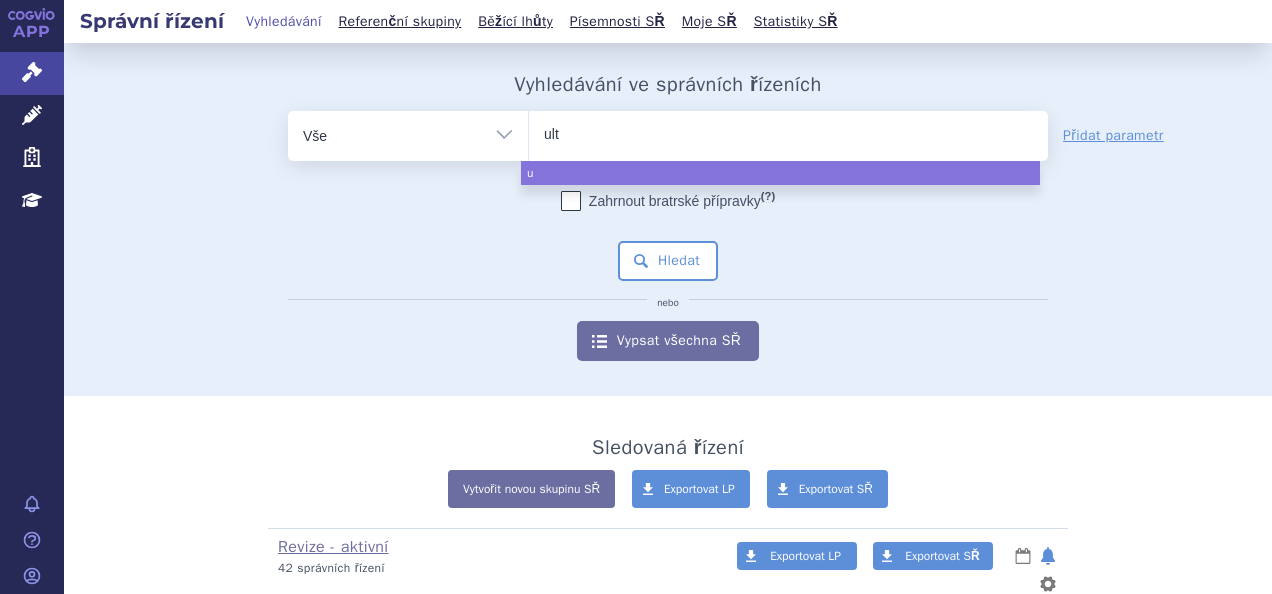 type on "ulto" 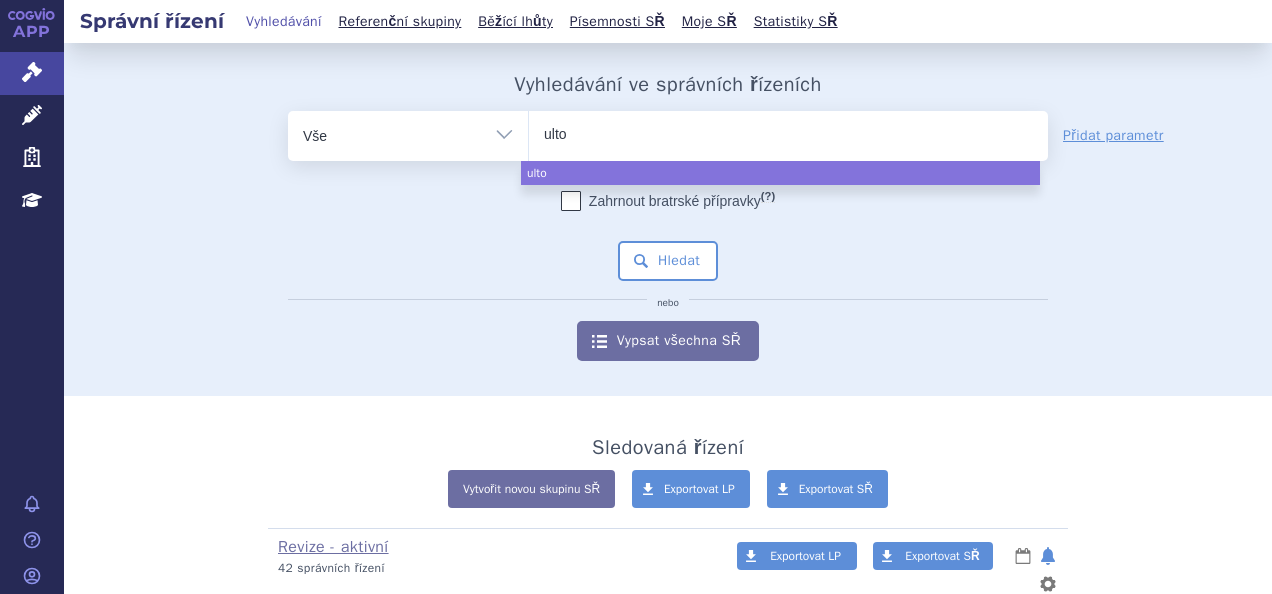 type on "ultom" 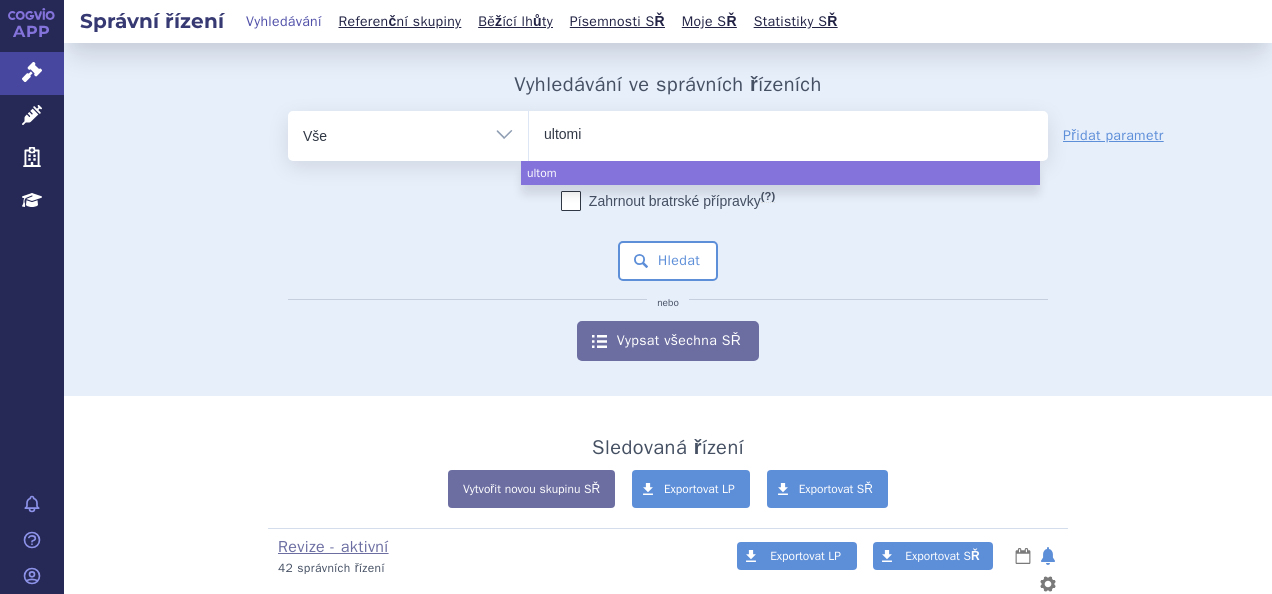 type on "ultomir" 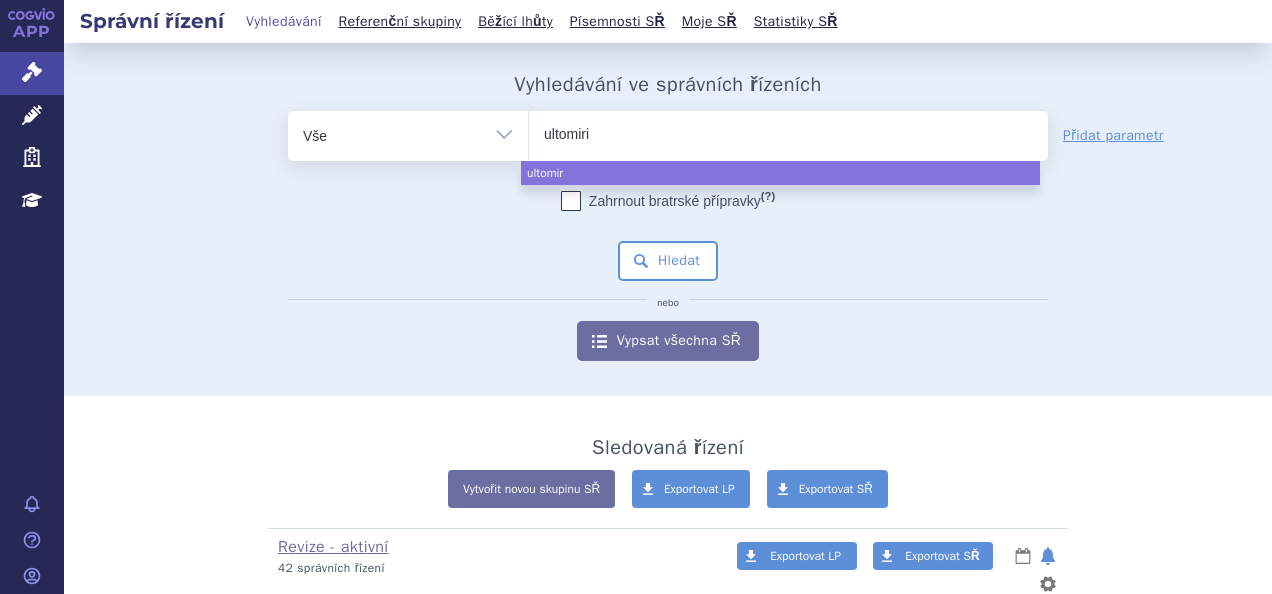 type on "ultomiris" 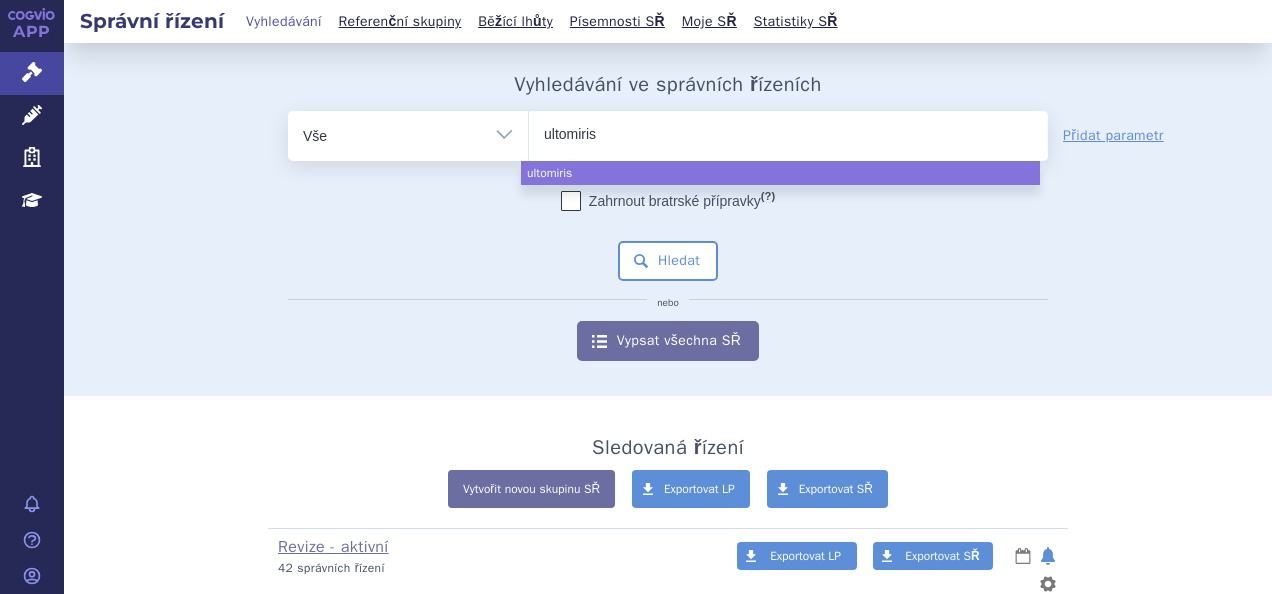 select on "ultomiris" 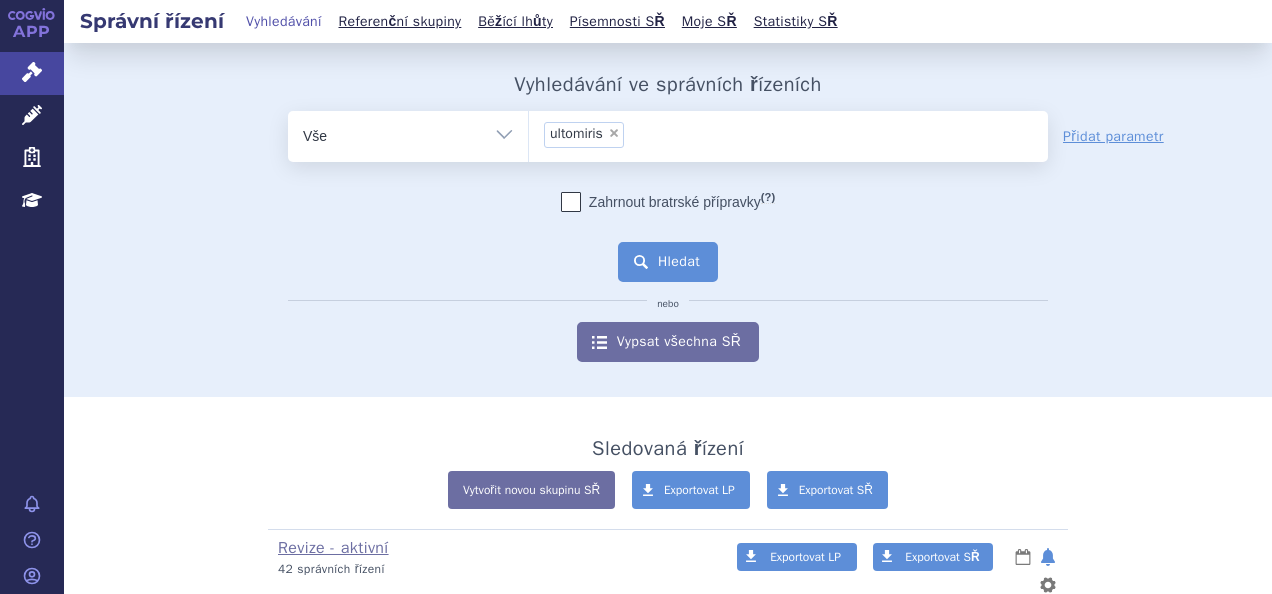 click on "Hledat" at bounding box center [668, 262] 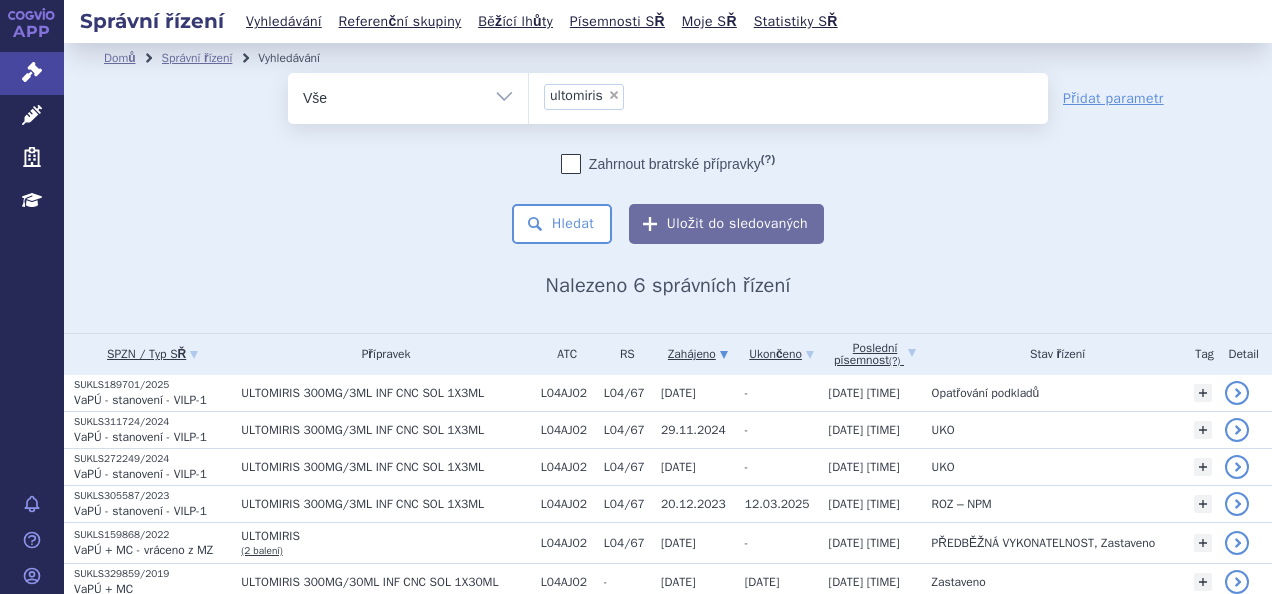 scroll, scrollTop: 0, scrollLeft: 0, axis: both 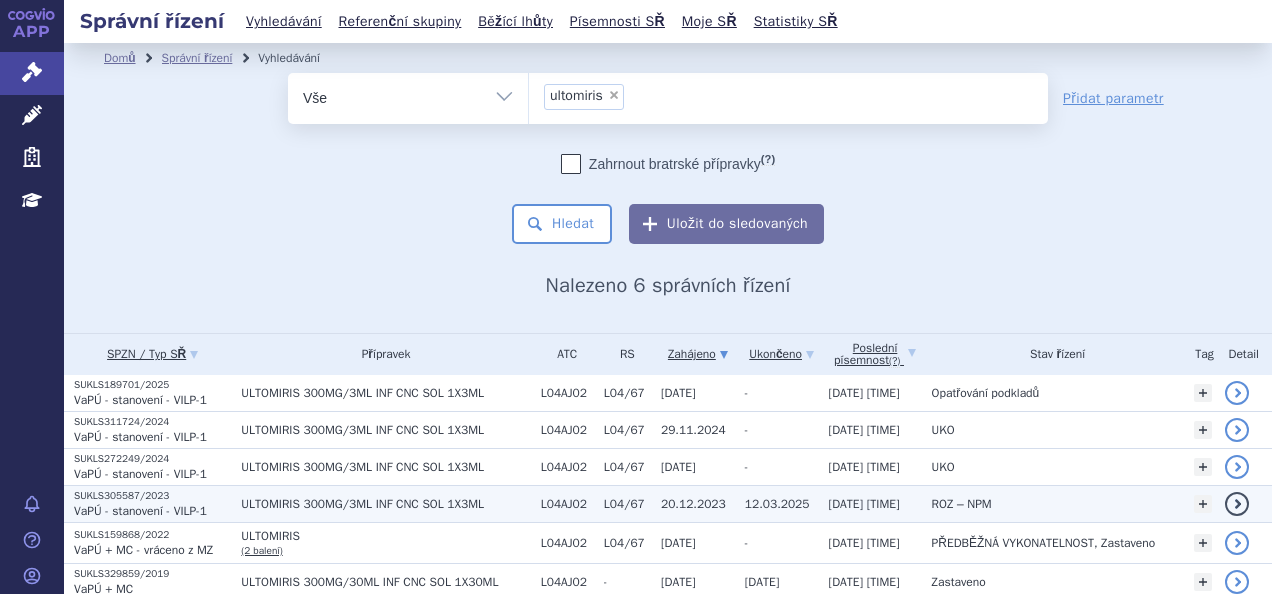 click on "L04/67" at bounding box center (622, 503) 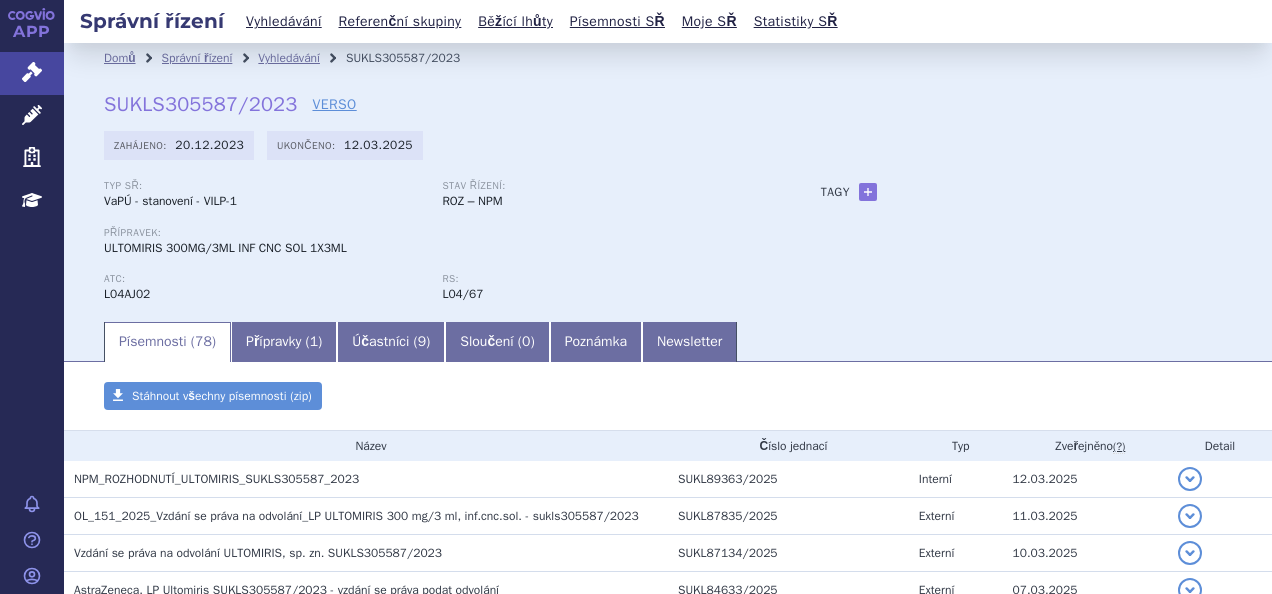 scroll, scrollTop: 0, scrollLeft: 0, axis: both 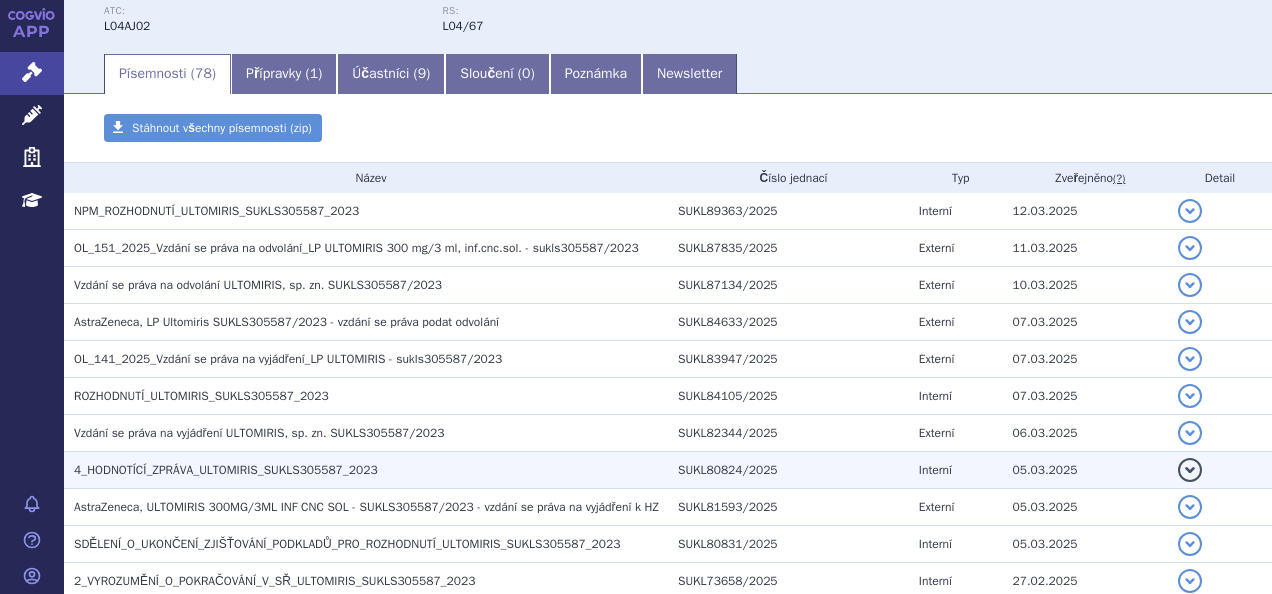 click on "4_HODNOTÍCÍ_ZPRÁVA_ULTOMIRIS_SUKLS305587_2023" at bounding box center [371, 470] 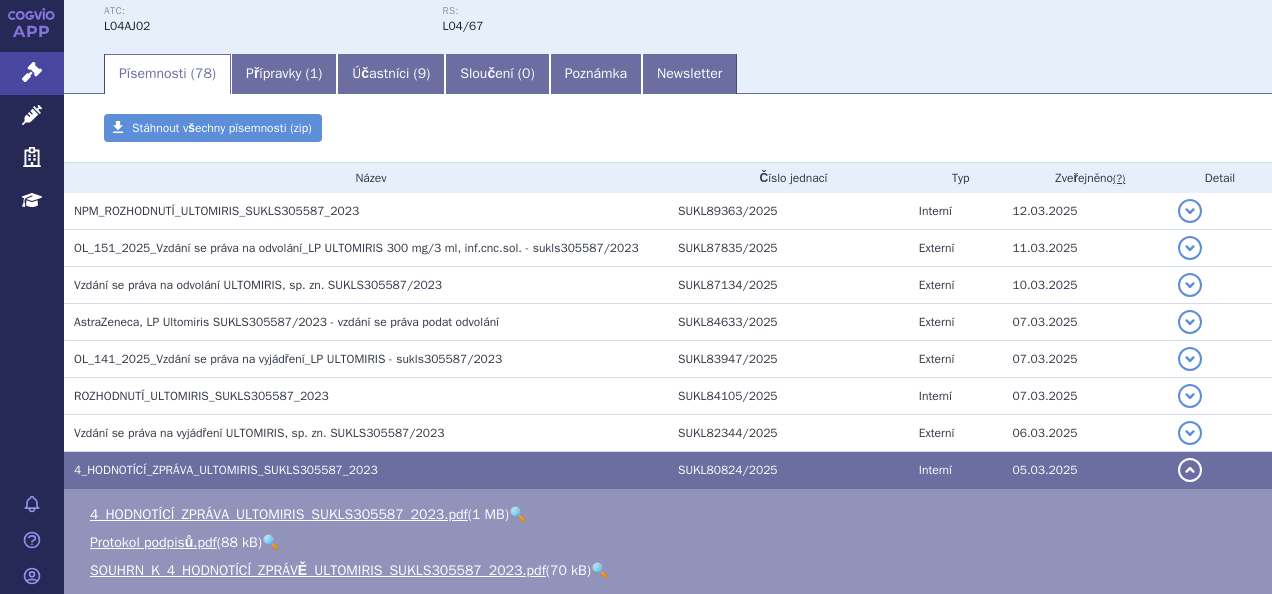 click on "🔍" at bounding box center (517, 514) 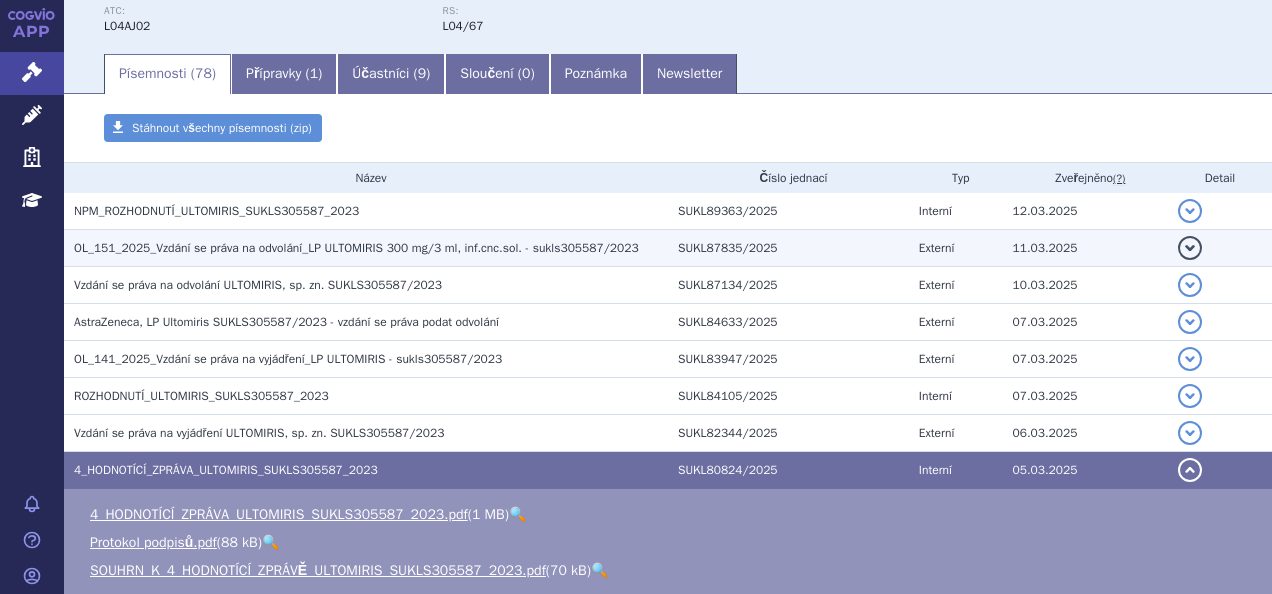 scroll, scrollTop: 0, scrollLeft: 0, axis: both 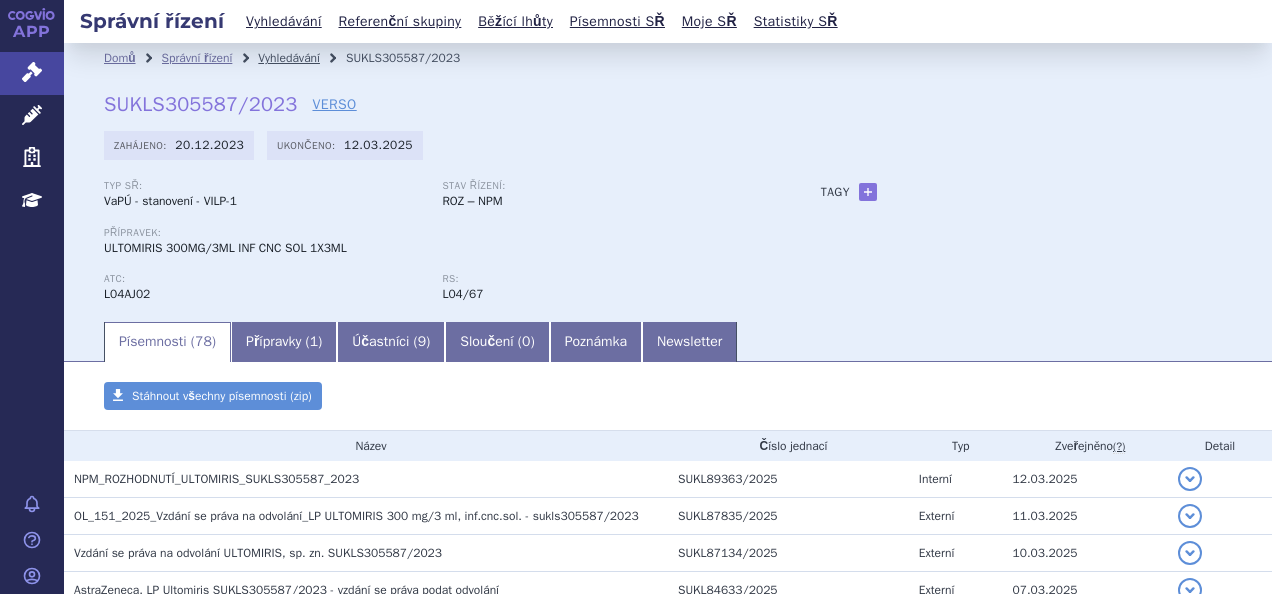click on "Vyhledávání" at bounding box center (289, 58) 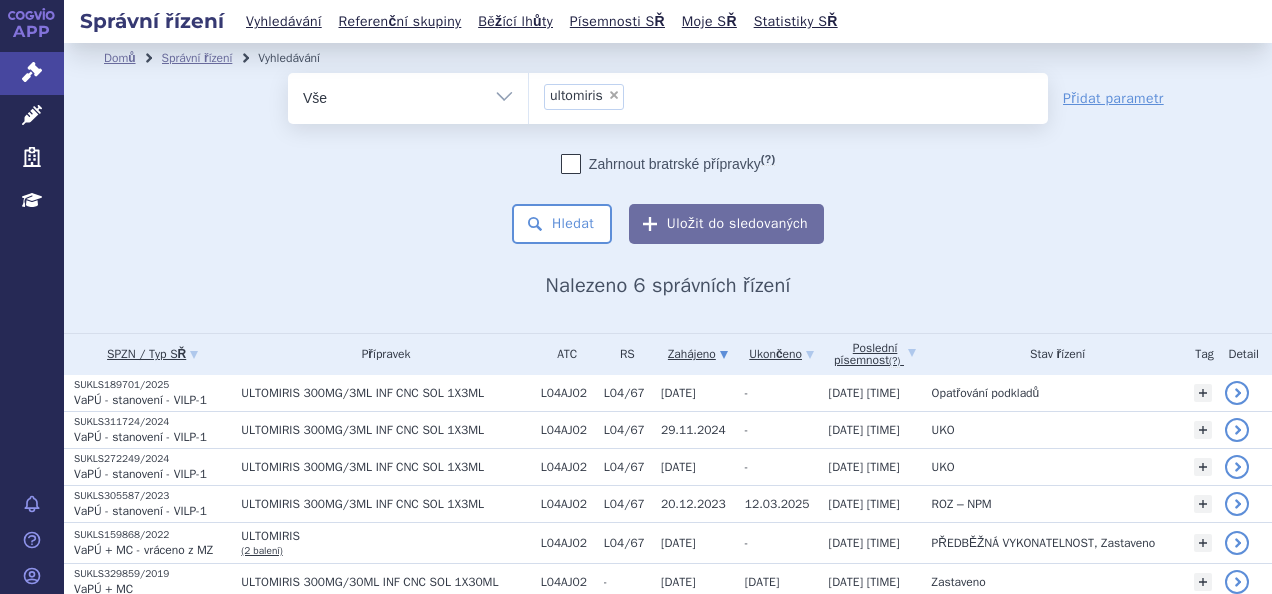scroll, scrollTop: 0, scrollLeft: 0, axis: both 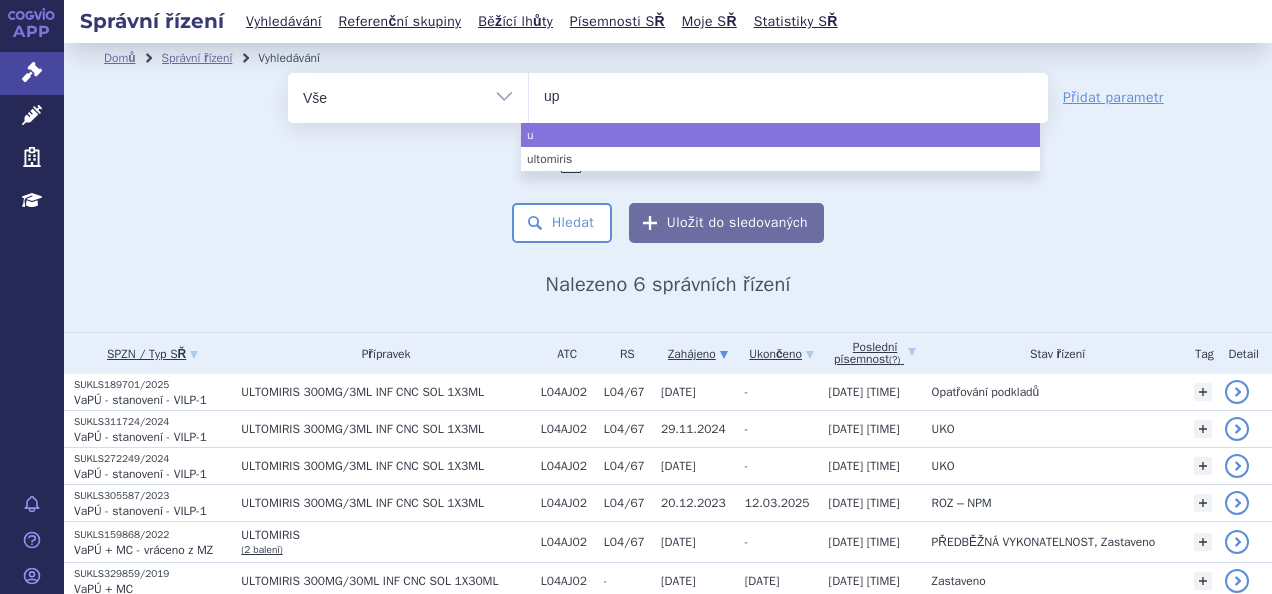 type on "upl" 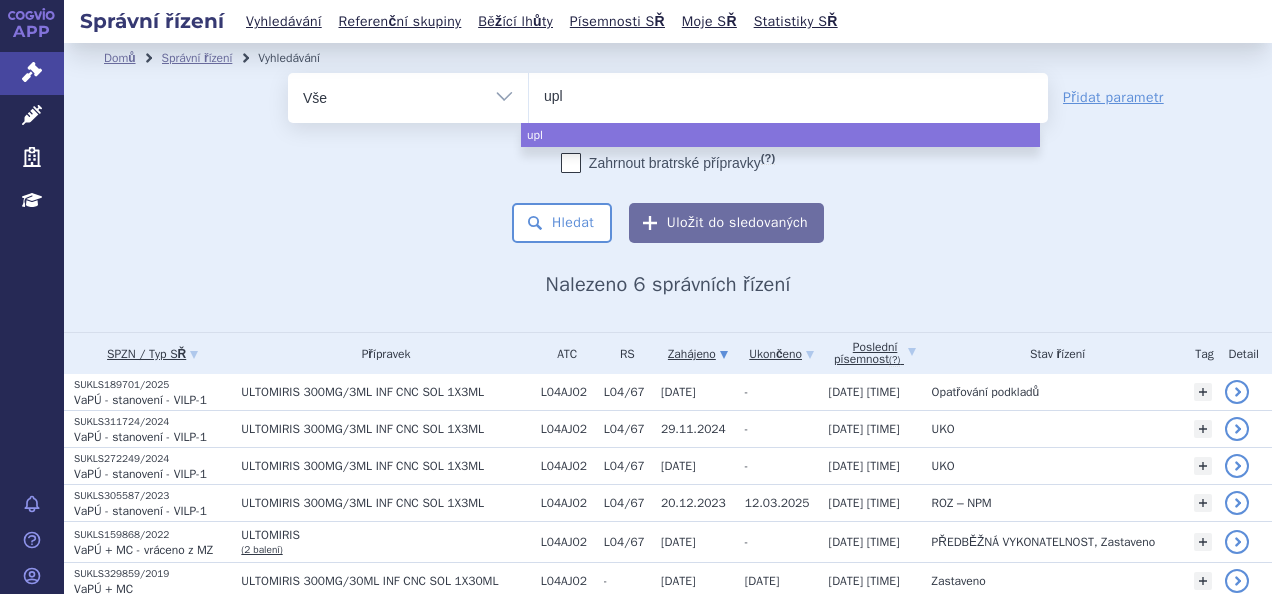 type on "upli" 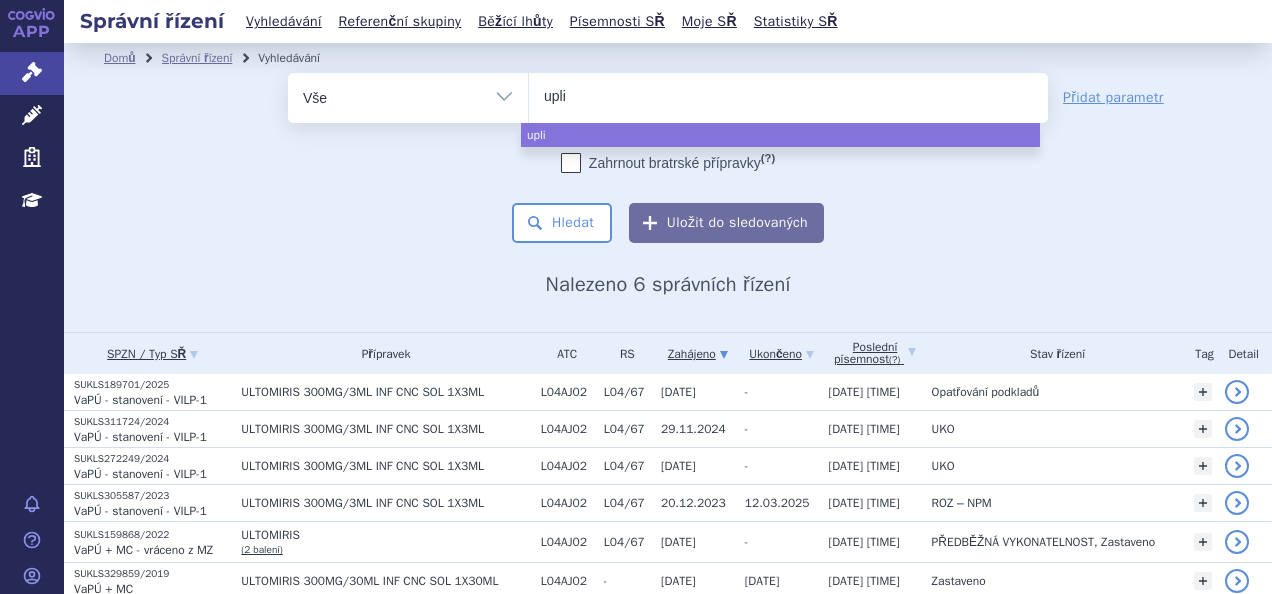 type on "upliz" 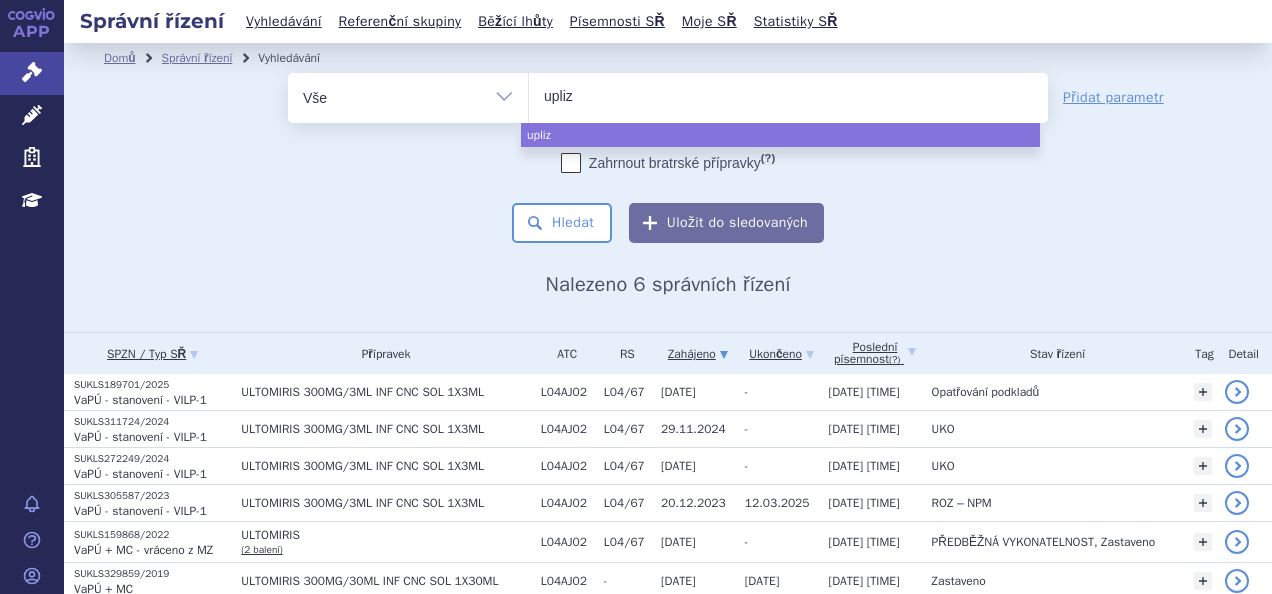 type on "uplizn" 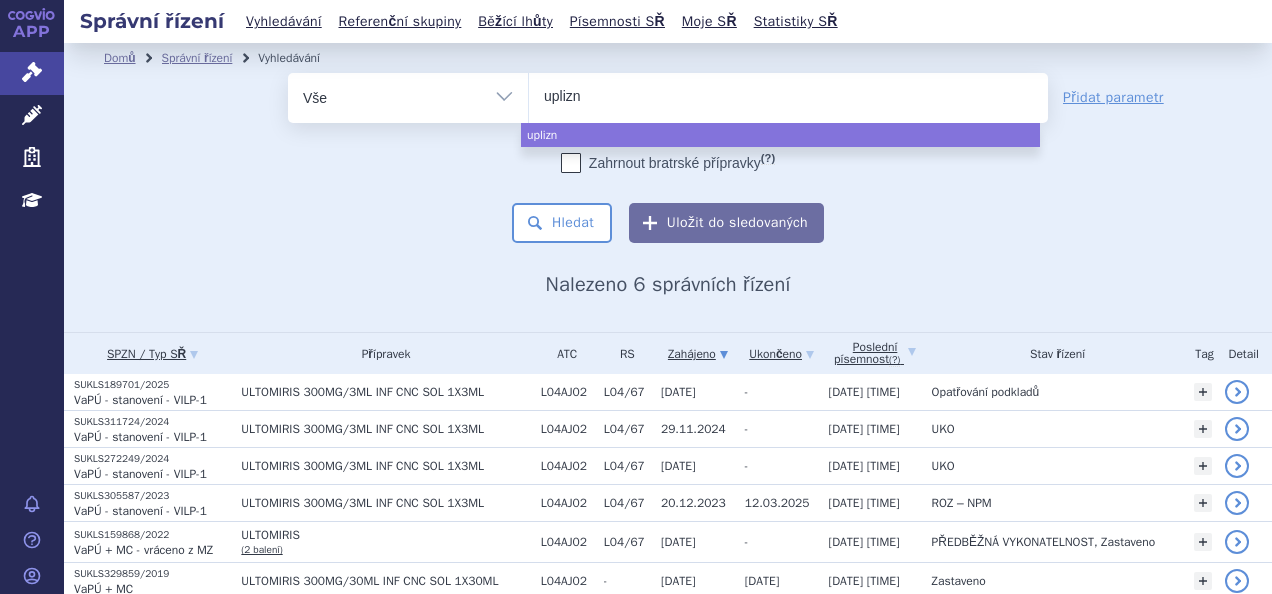 type on "uplizna" 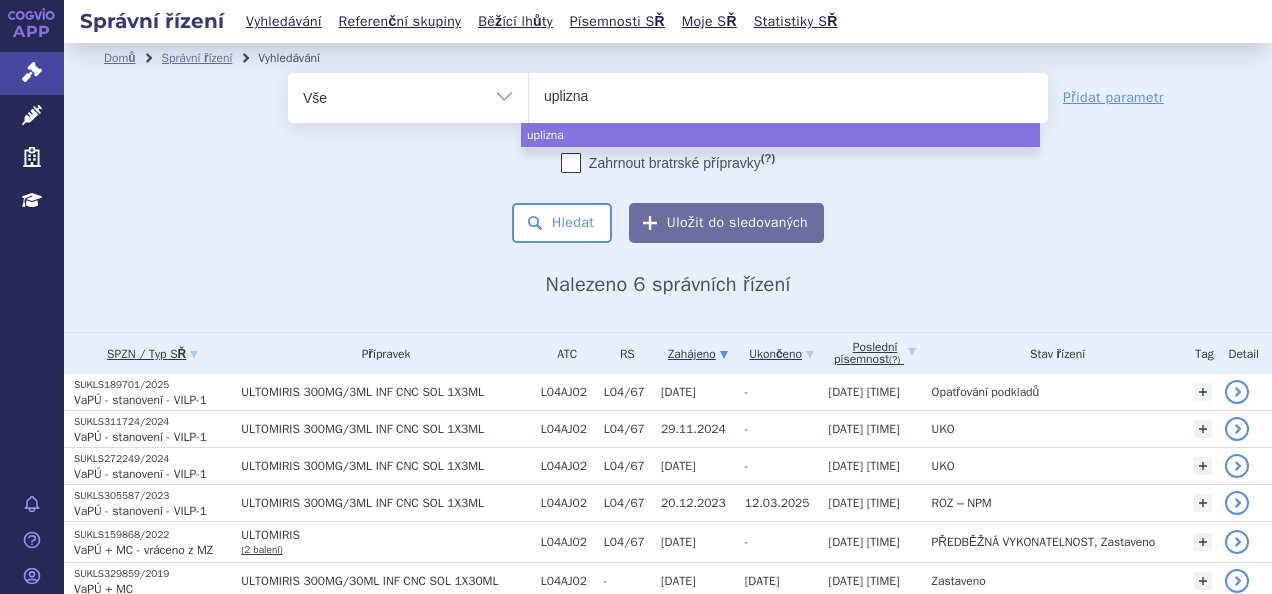 select on "uplizna" 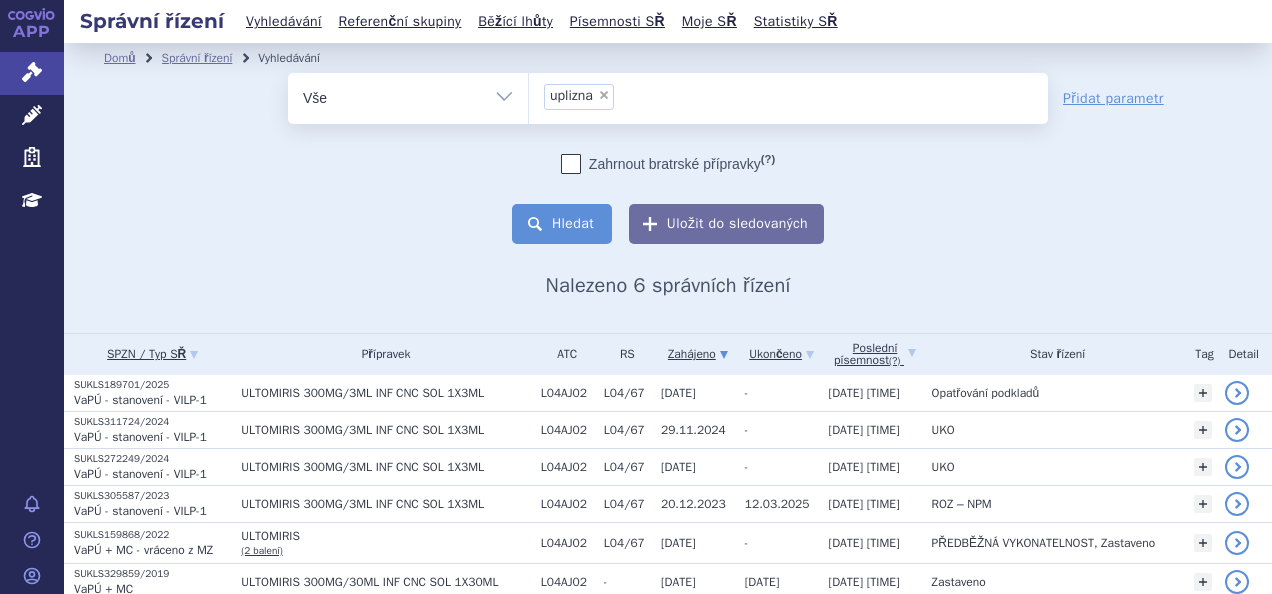 click on "Hledat" at bounding box center (562, 224) 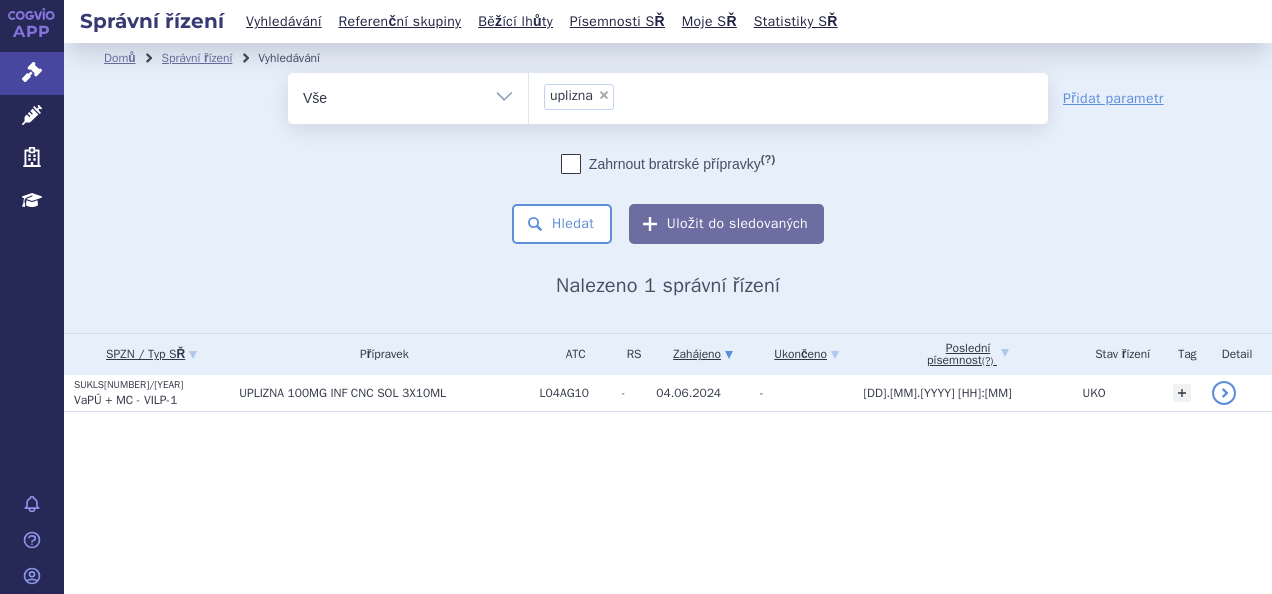 scroll, scrollTop: 0, scrollLeft: 0, axis: both 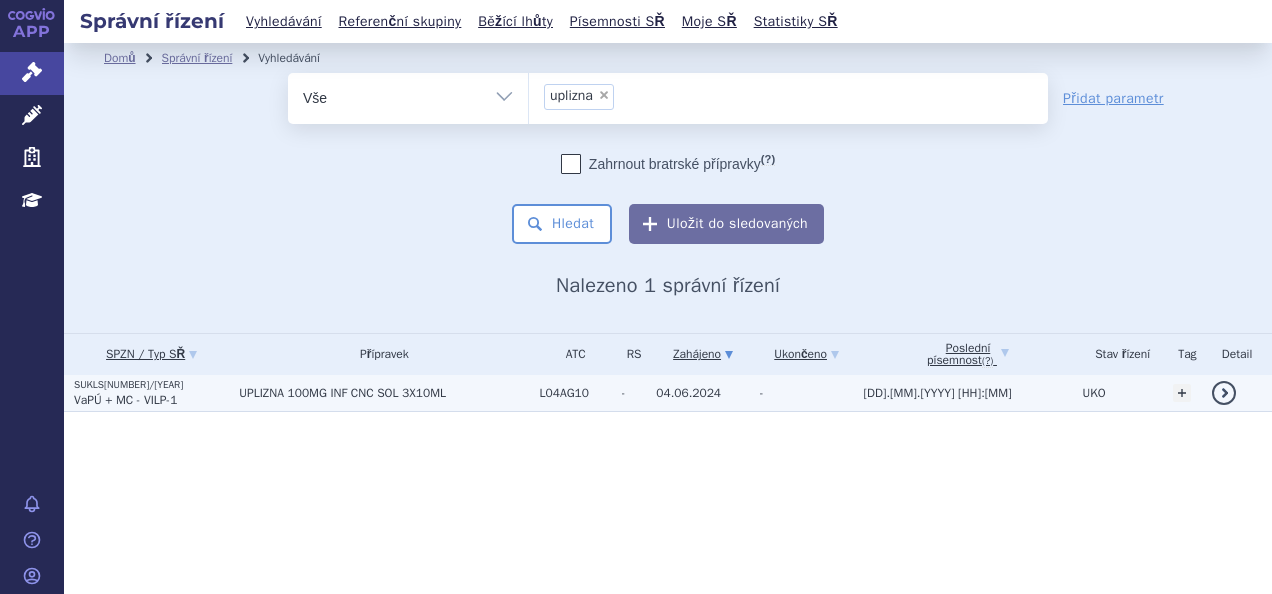 click on "UPLIZNA 100MG INF CNC SOL 3X10ML" at bounding box center [384, 393] 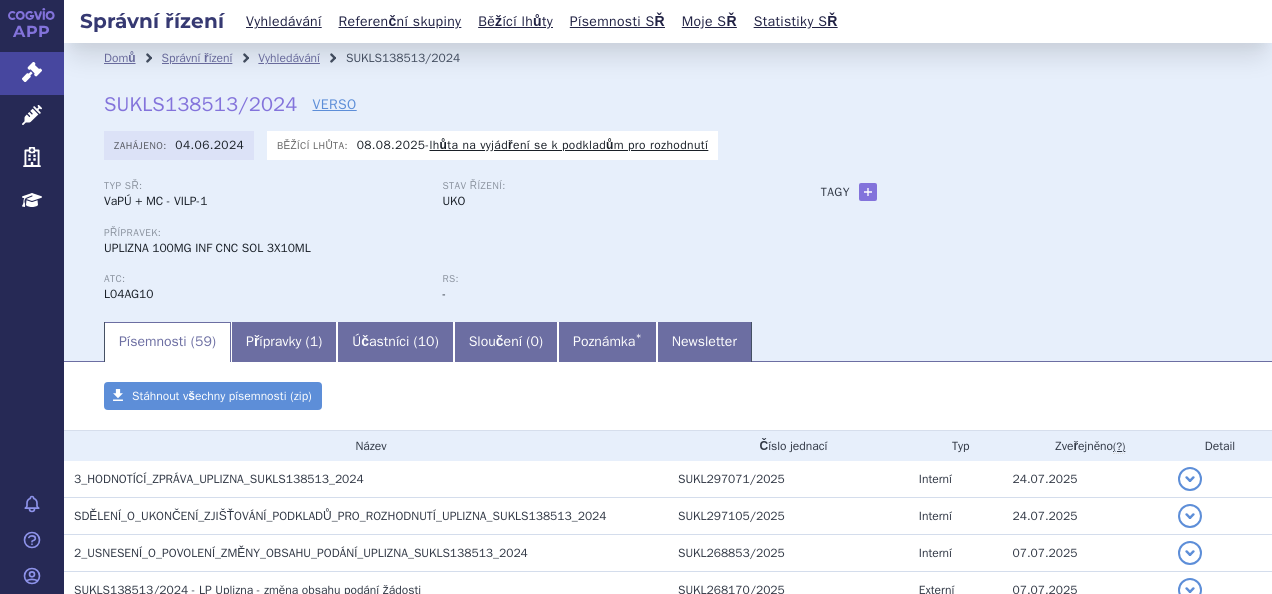 scroll, scrollTop: 0, scrollLeft: 0, axis: both 